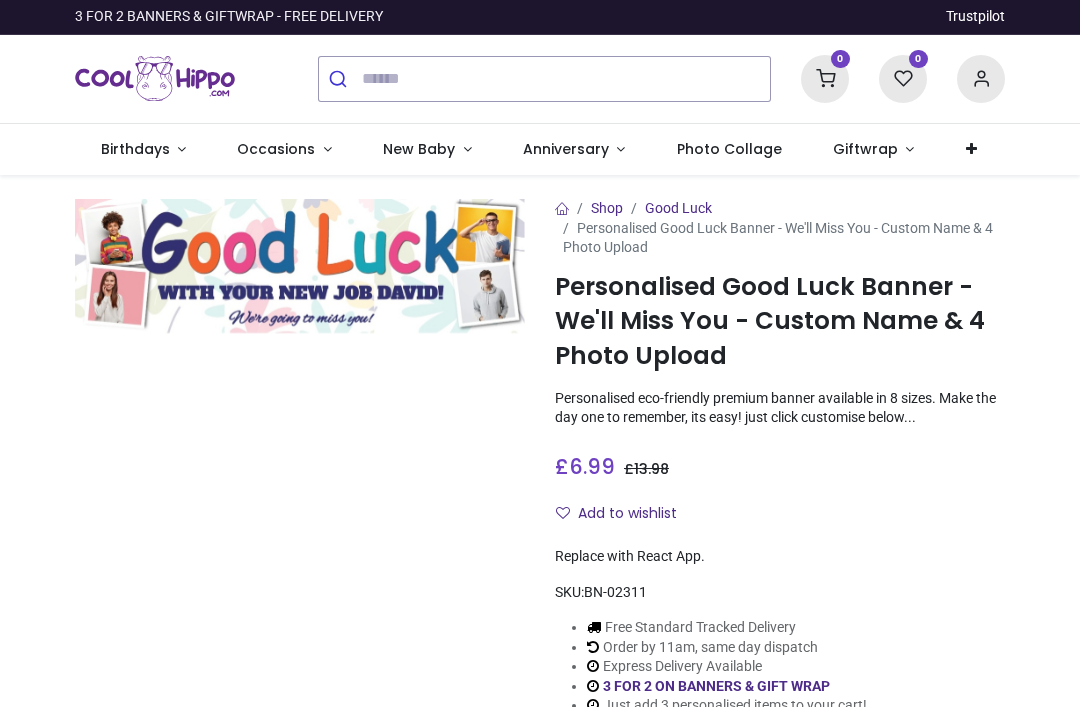 scroll, scrollTop: 0, scrollLeft: 0, axis: both 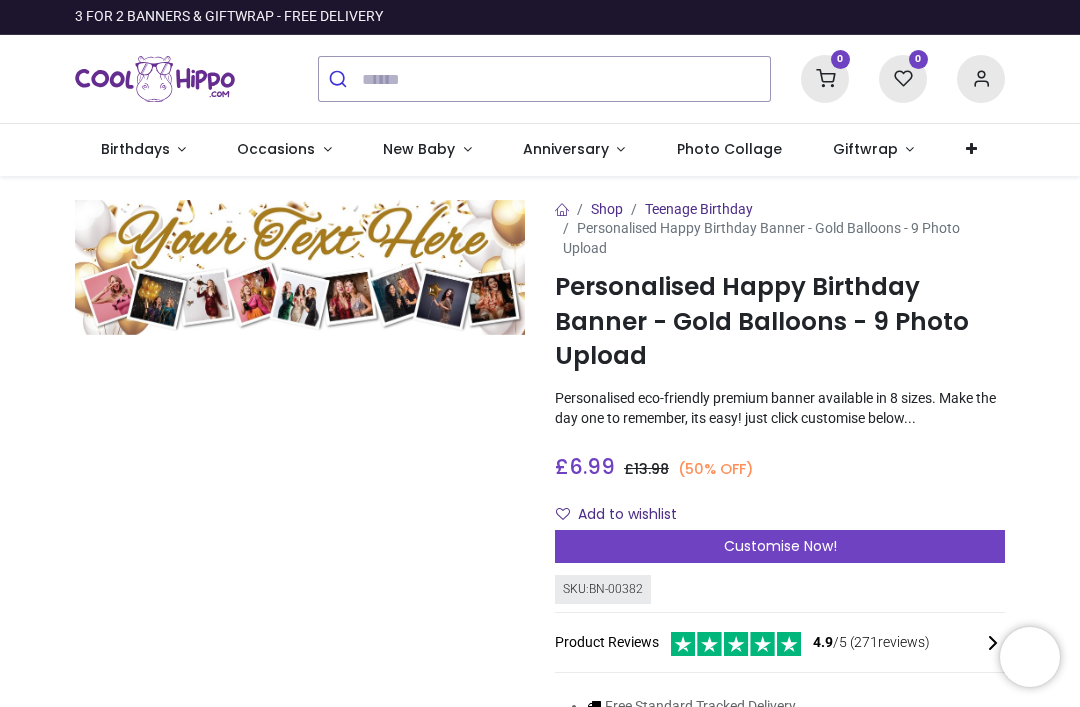 click on "Customise Now!" at bounding box center [780, 547] 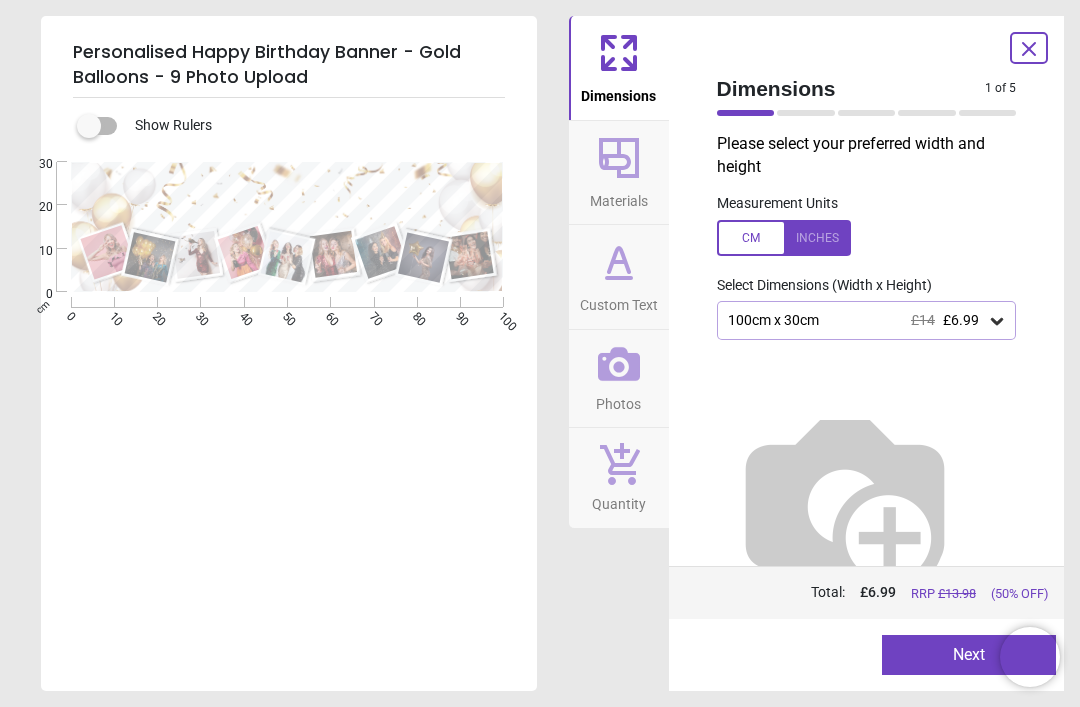 click 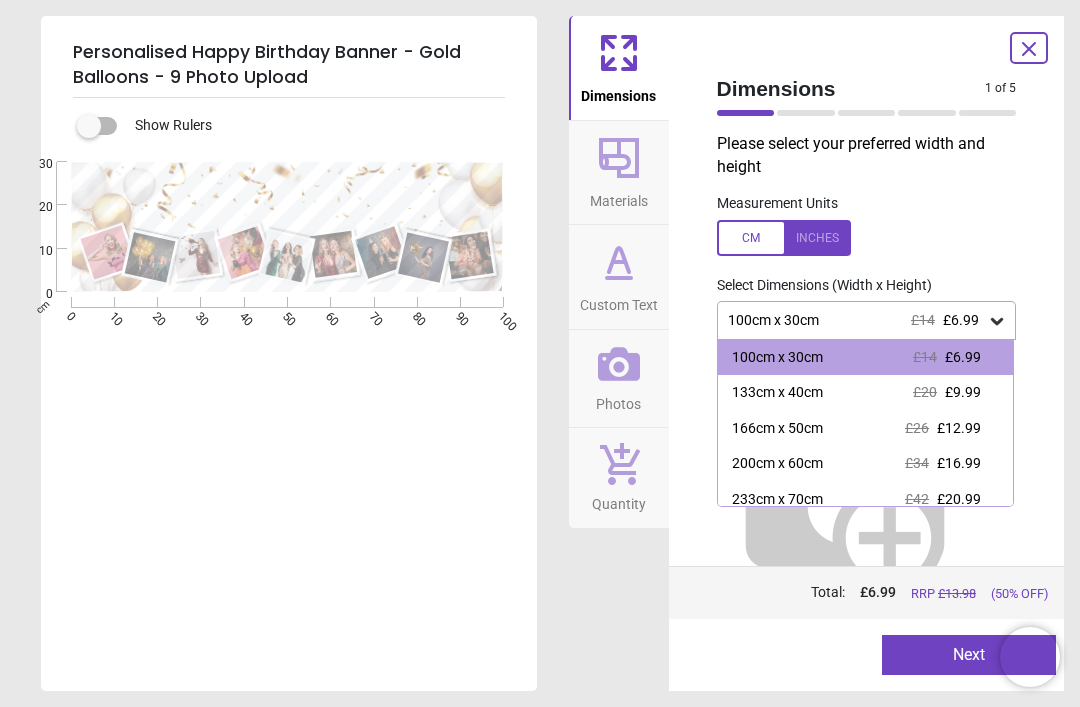 click on "£9.99" at bounding box center (963, 392) 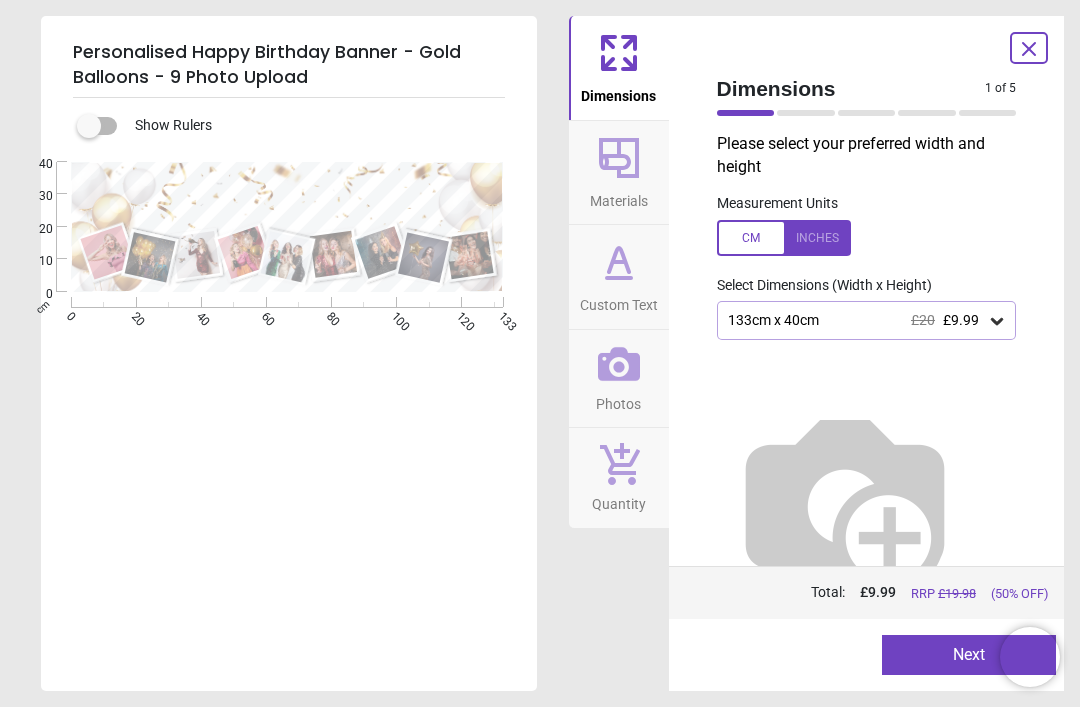 click on "Next" at bounding box center (969, 655) 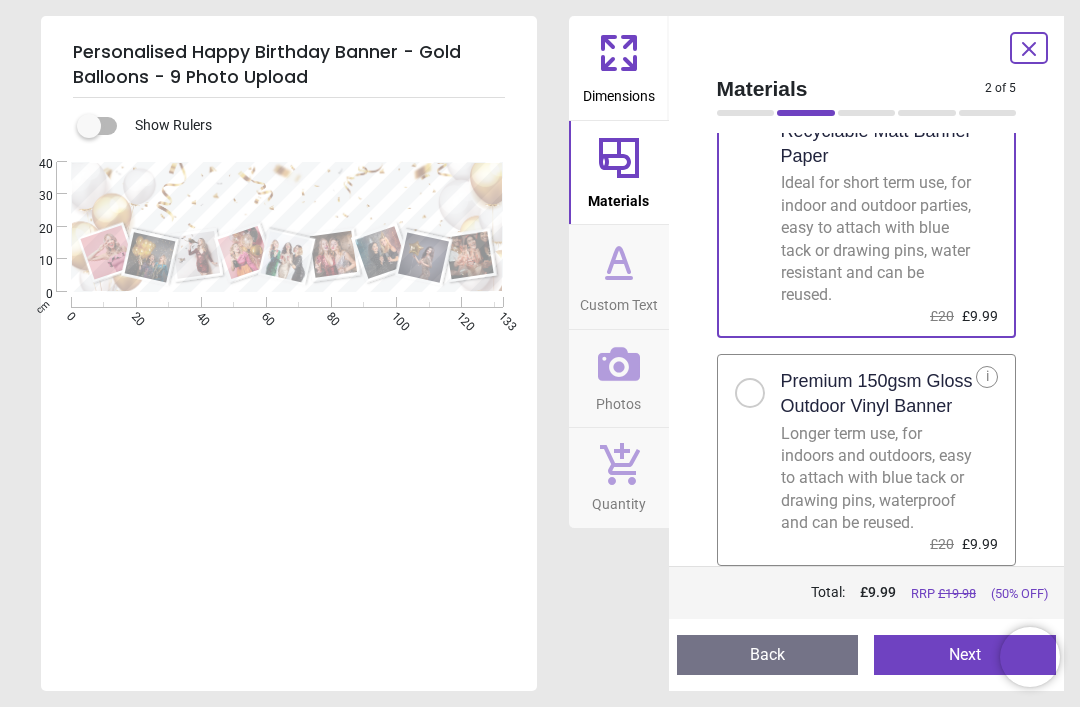 scroll, scrollTop: 107, scrollLeft: 0, axis: vertical 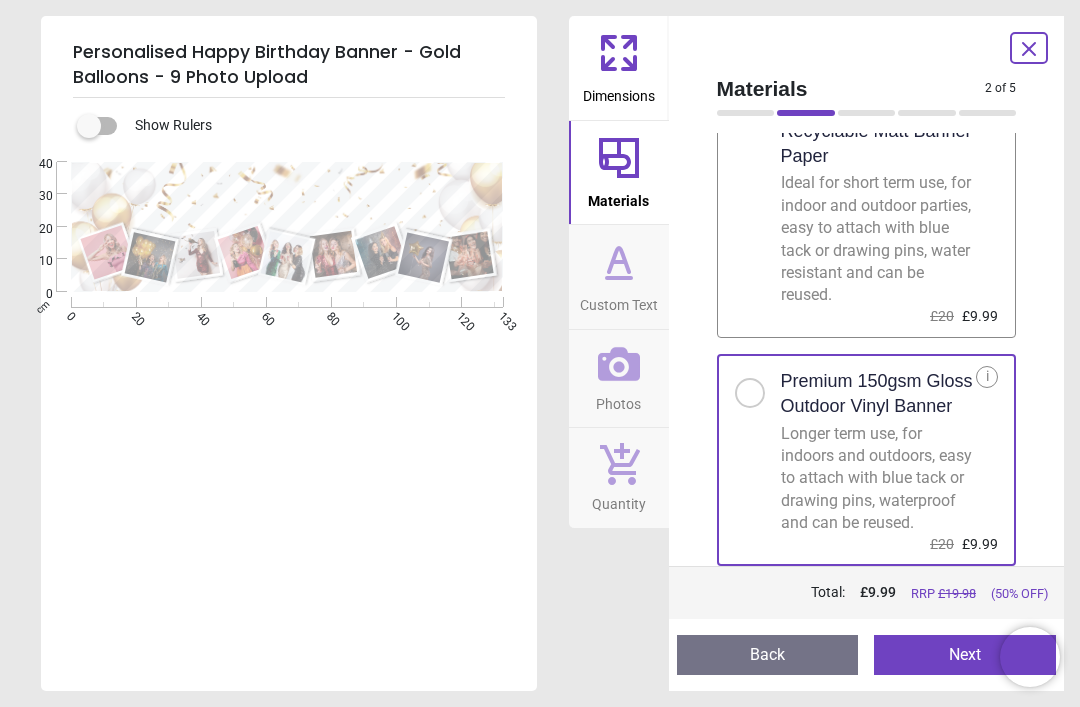 click on "Next" at bounding box center (965, 655) 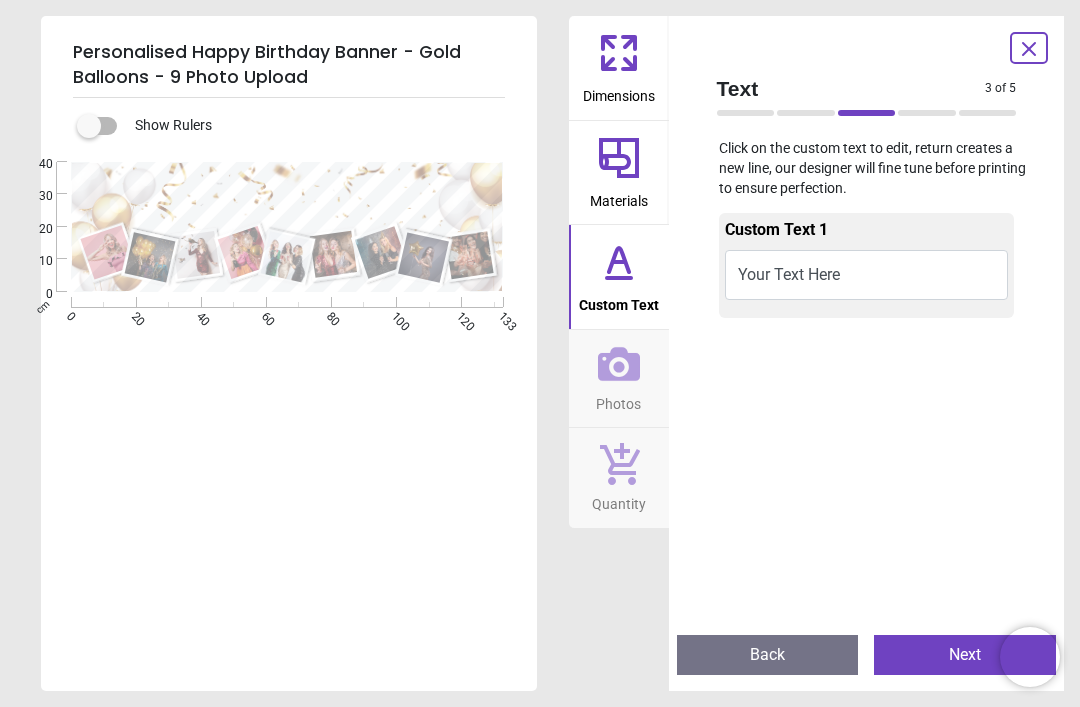 type on "**" 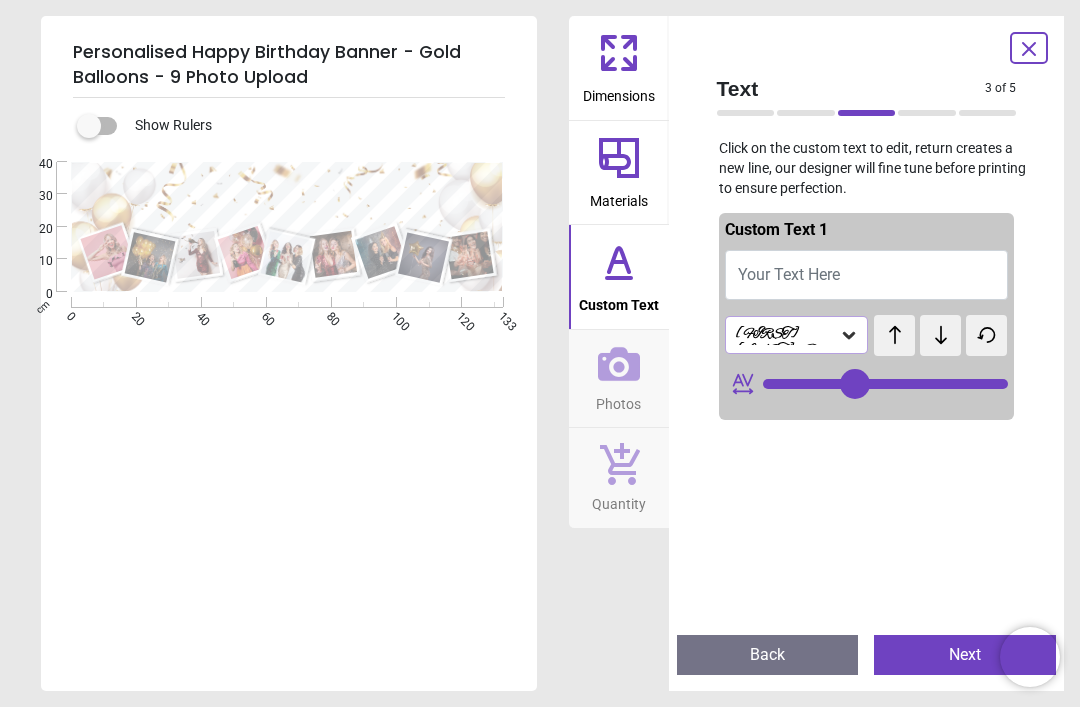 click on "Your Text Here" at bounding box center [789, 274] 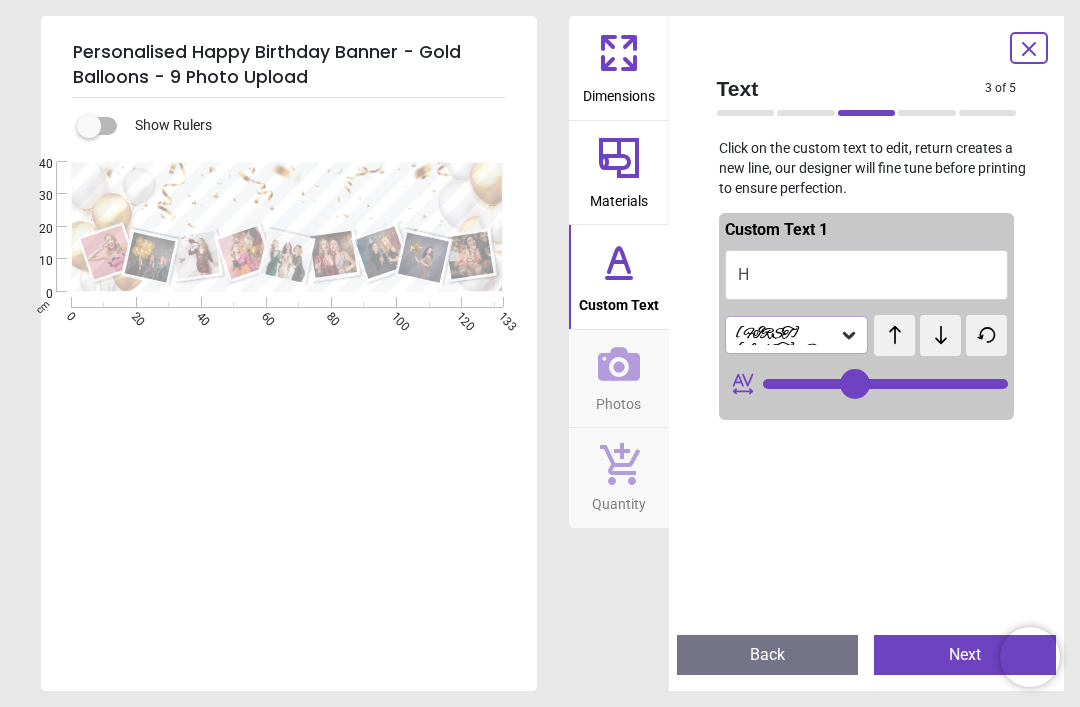 type on "**" 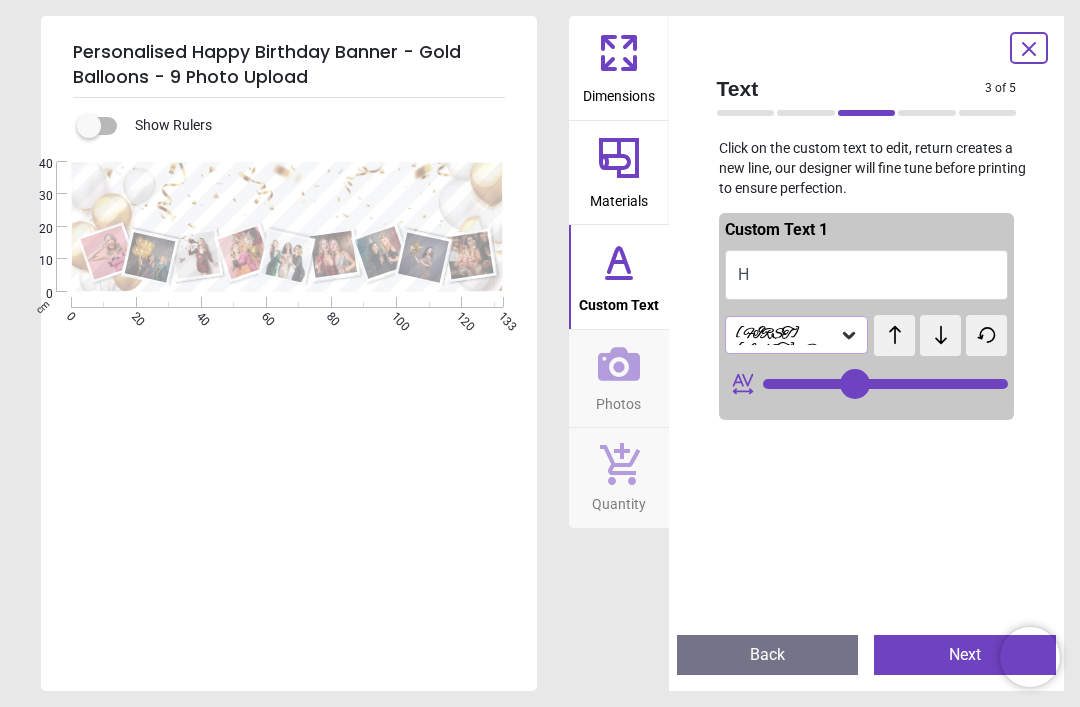 type on "**" 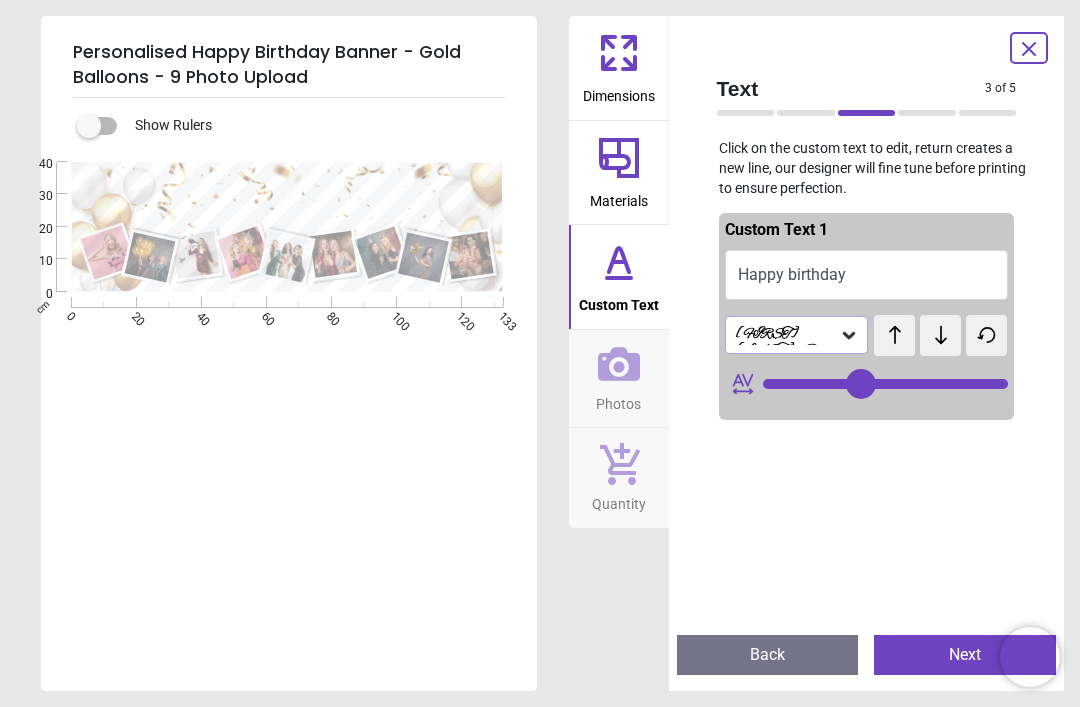 type on "**********" 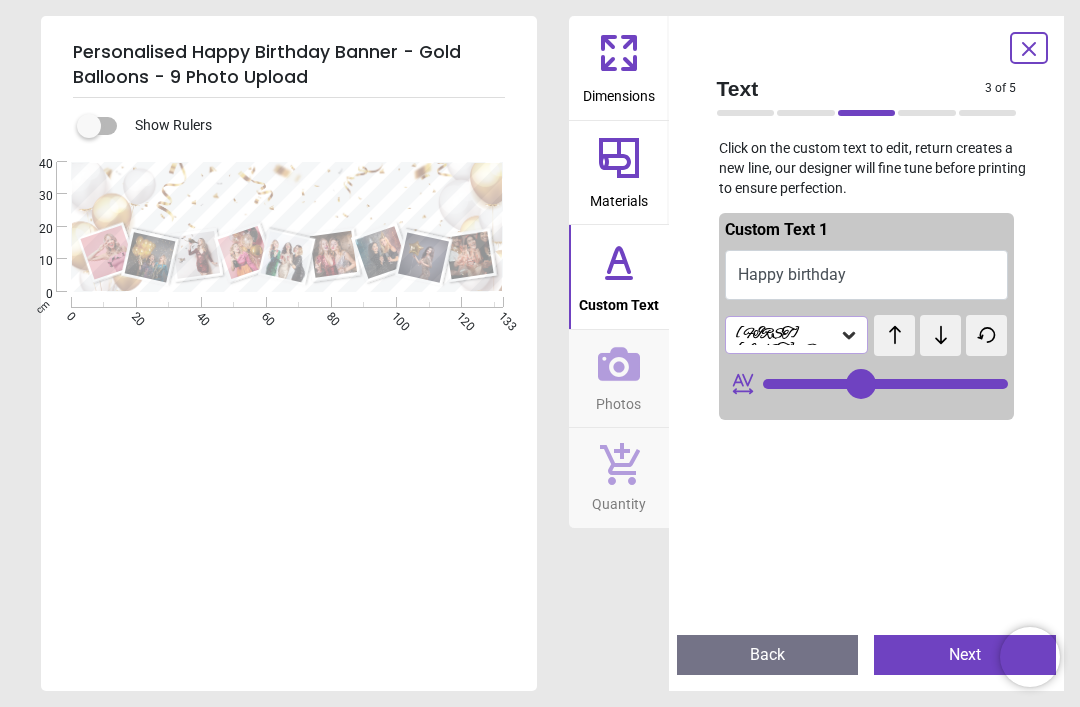 type on "**" 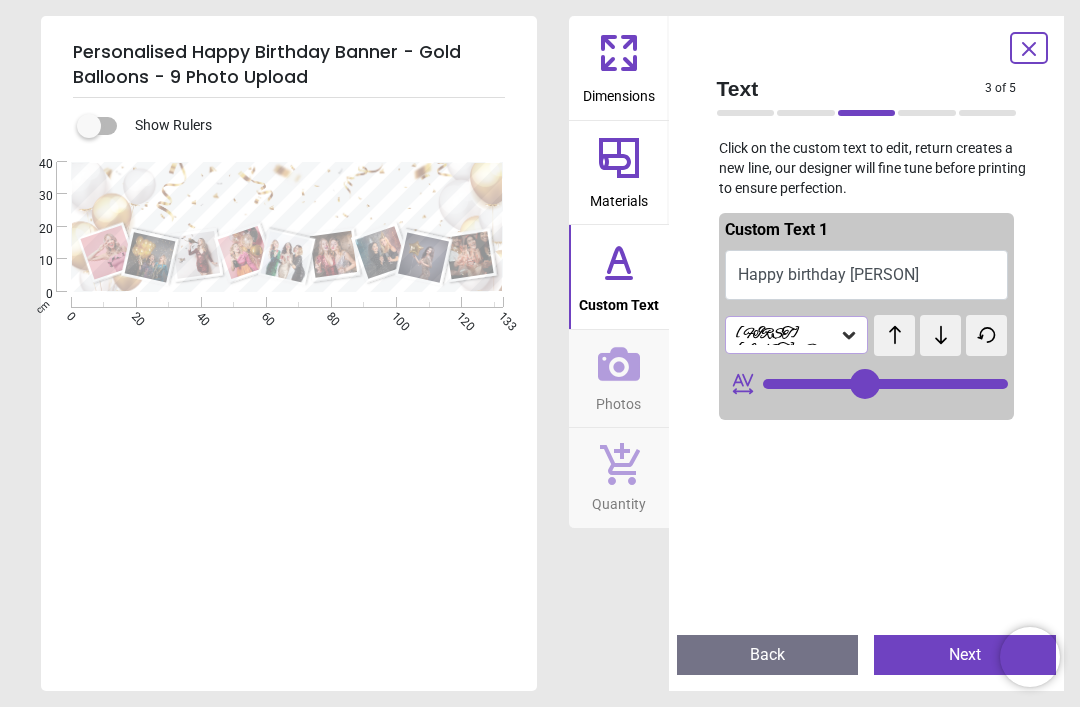 type on "**********" 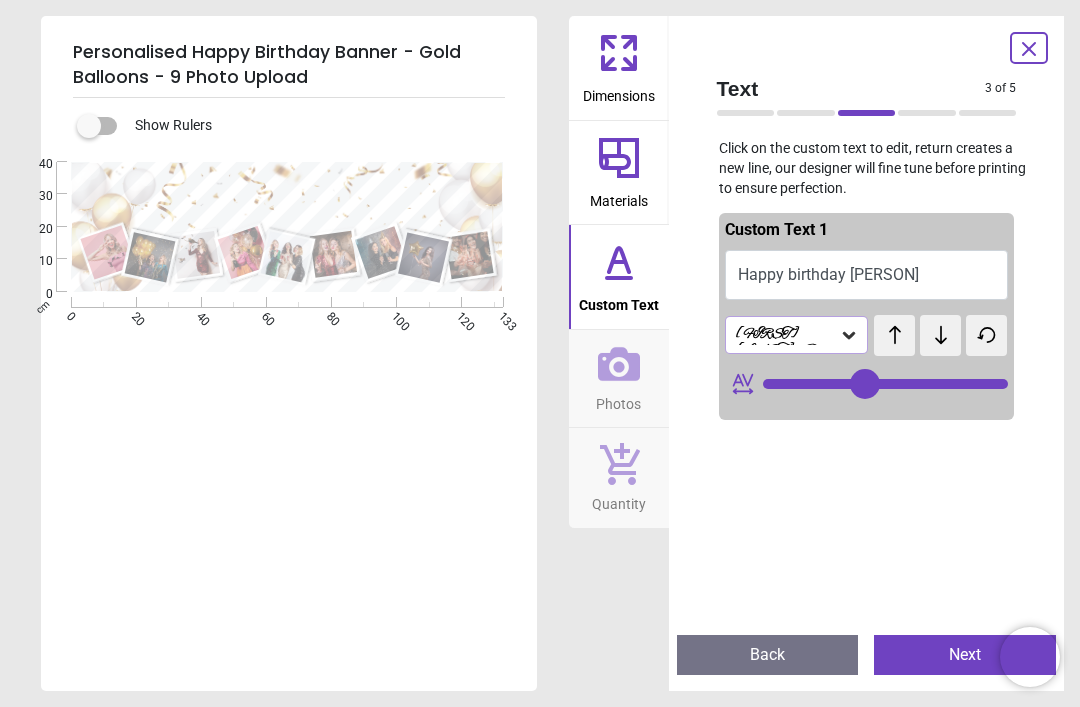 type on "**" 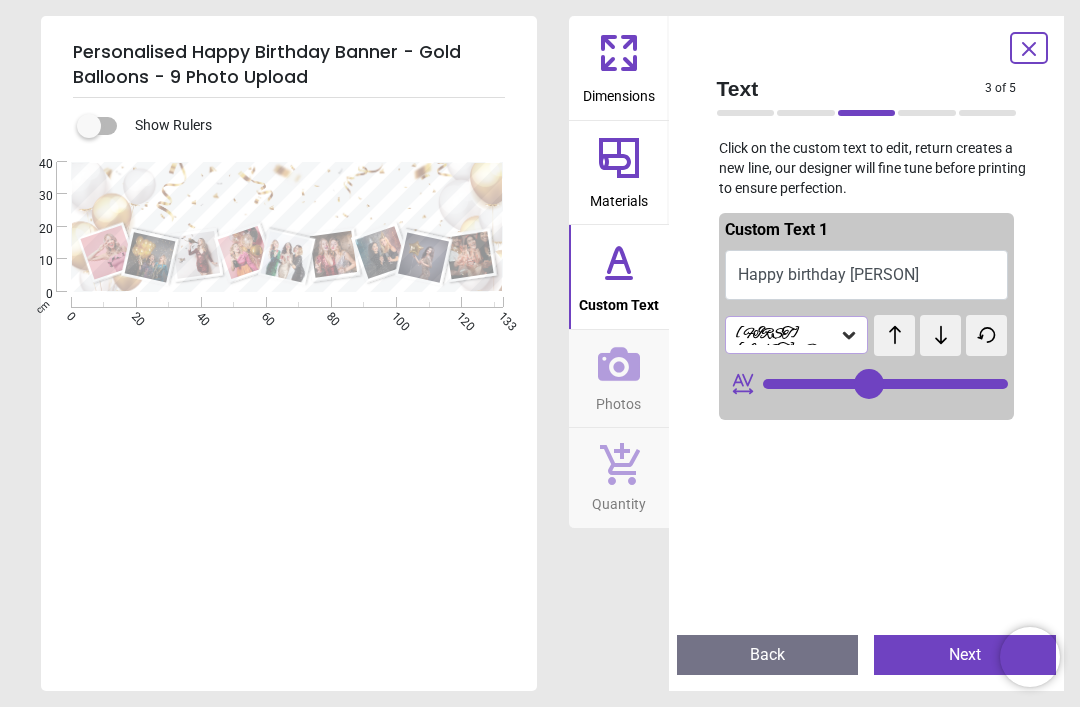 type on "**********" 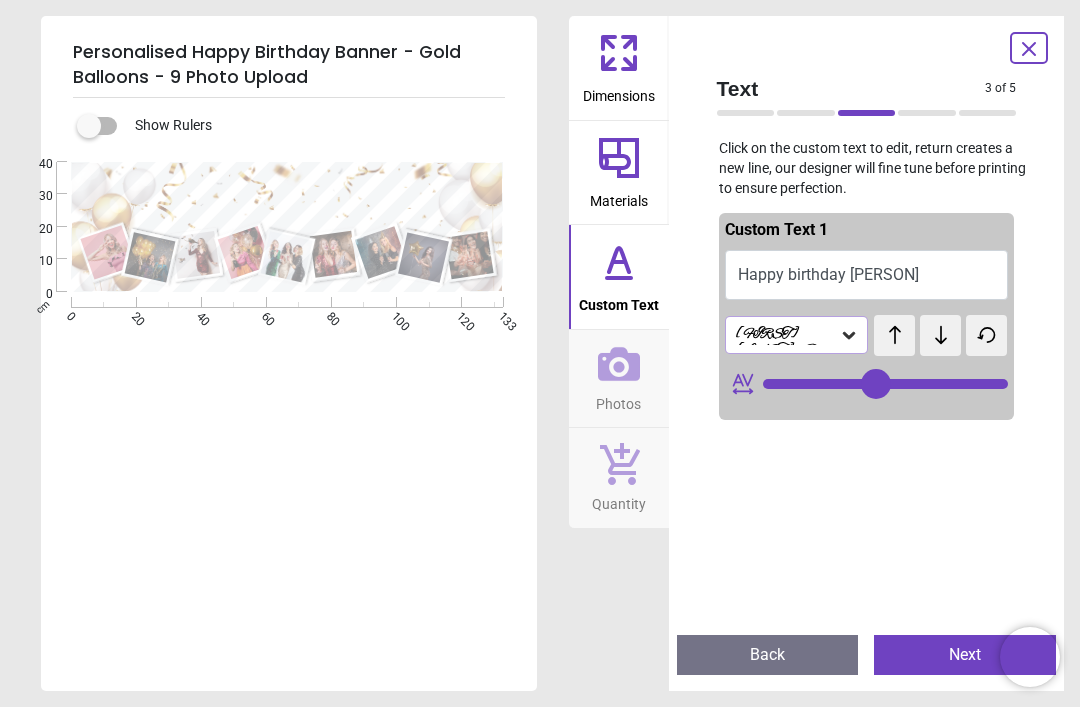 type on "**********" 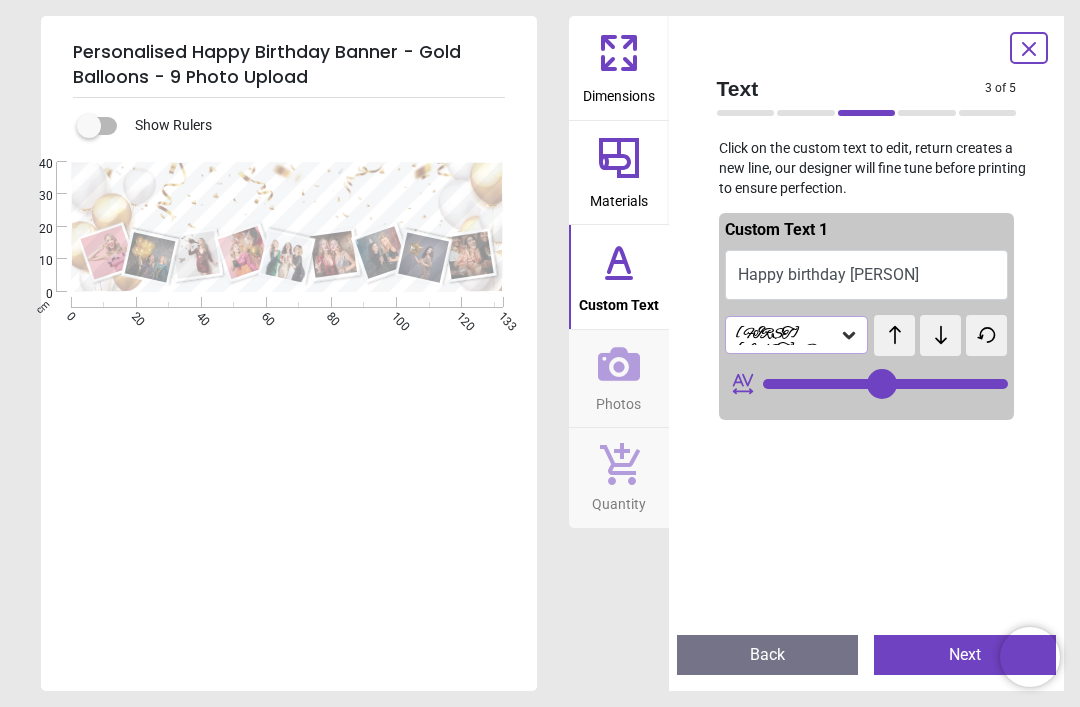 click on "Happy birthday Jess" at bounding box center (867, 275) 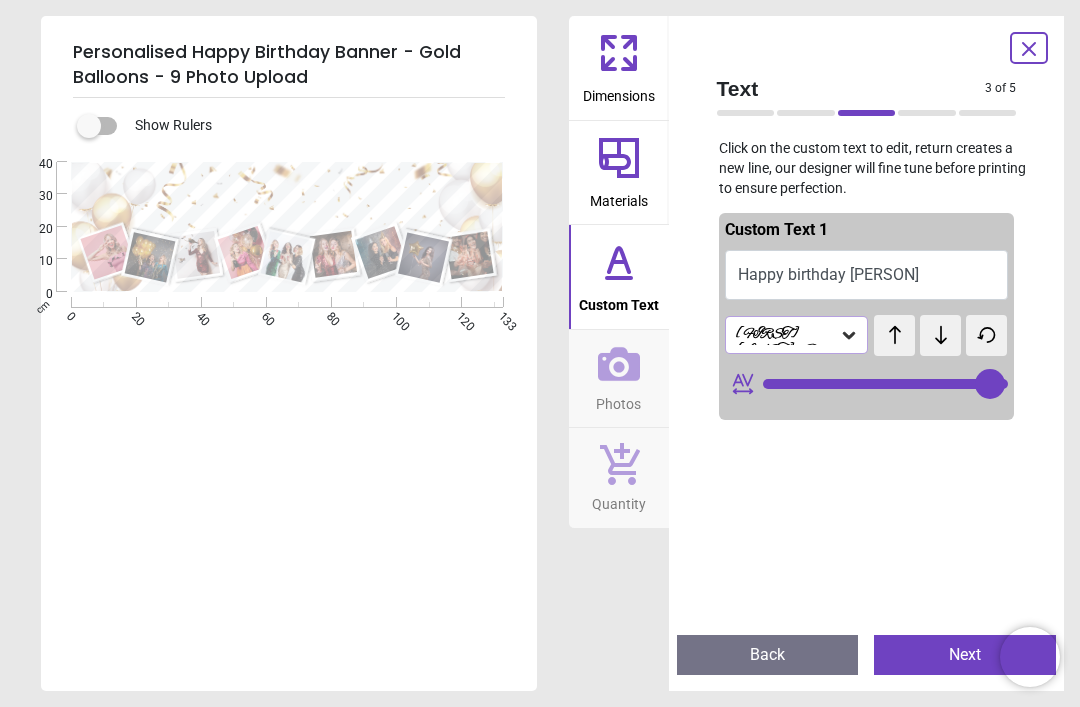 type on "**********" 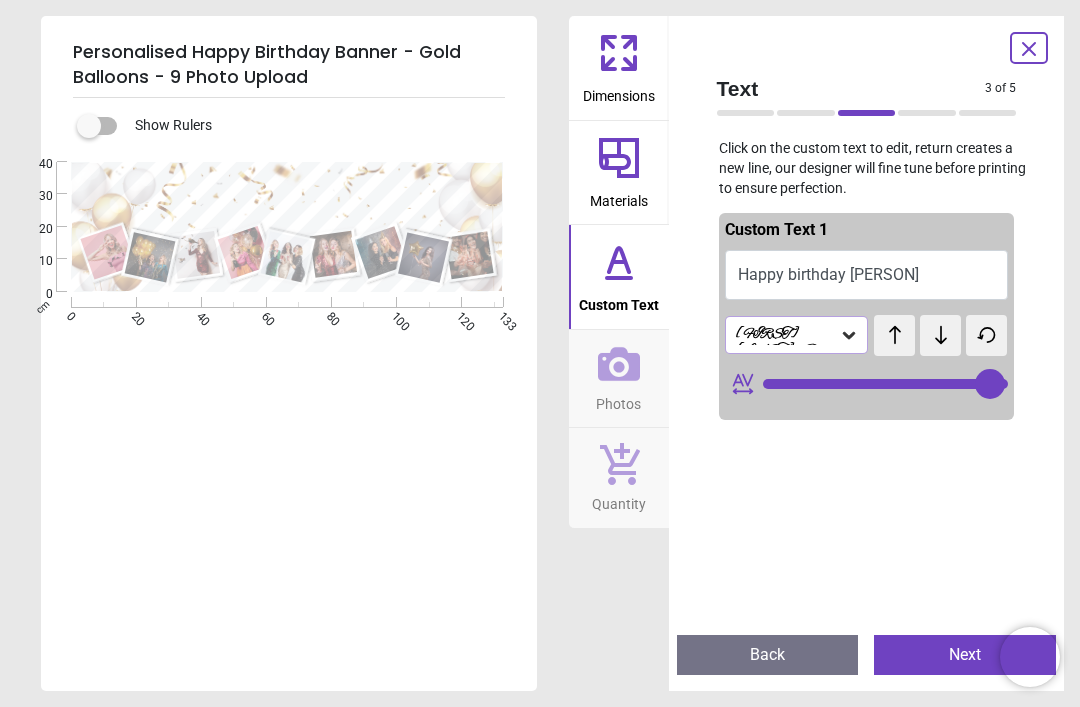 type on "**" 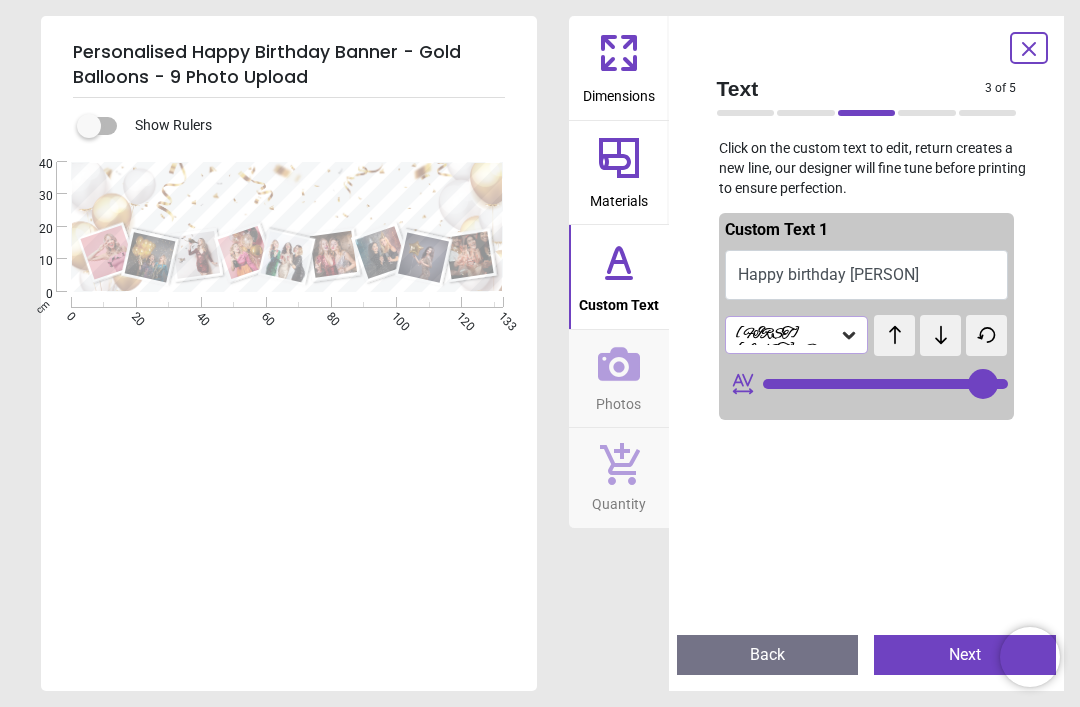 type on "**********" 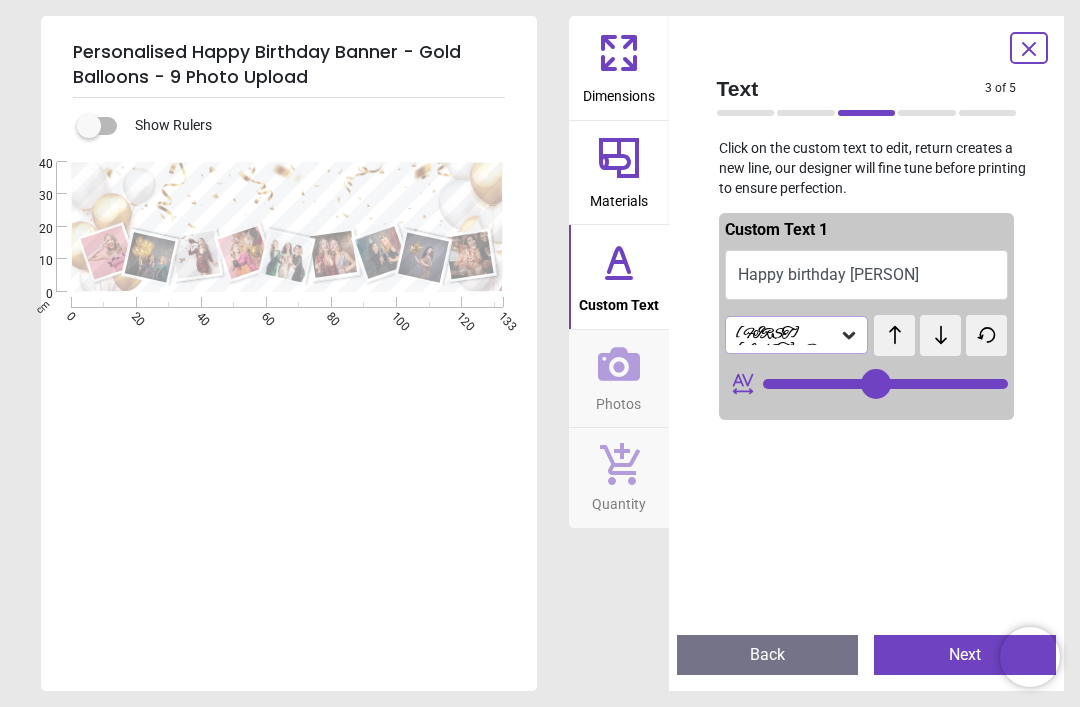 type on "**********" 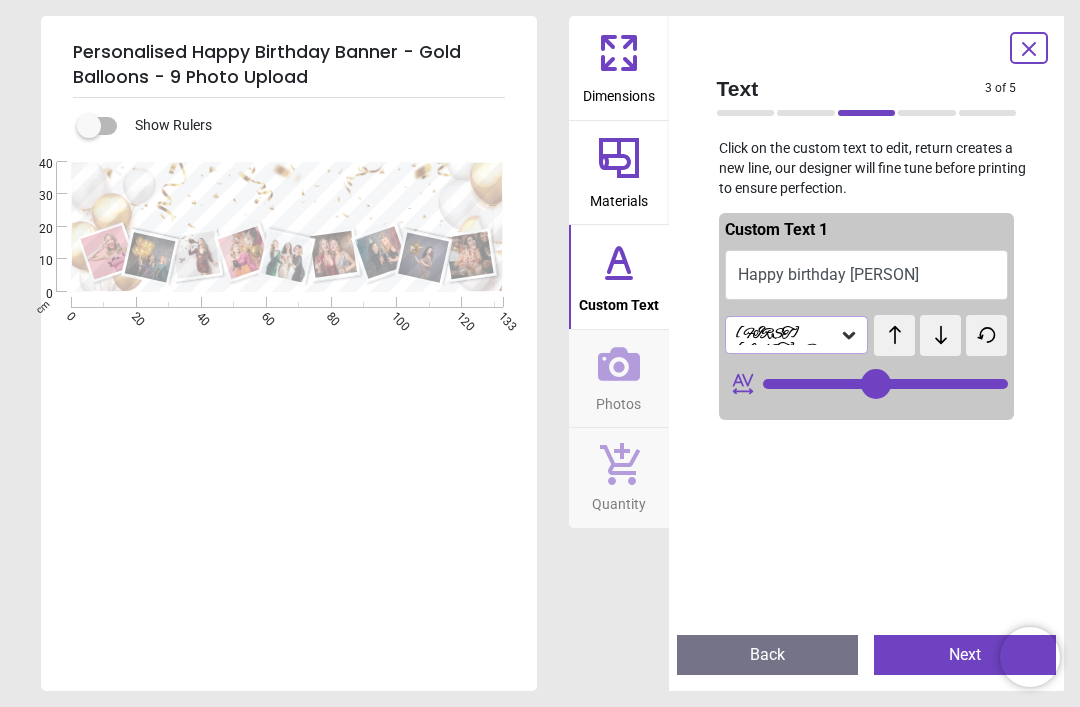 type on "**********" 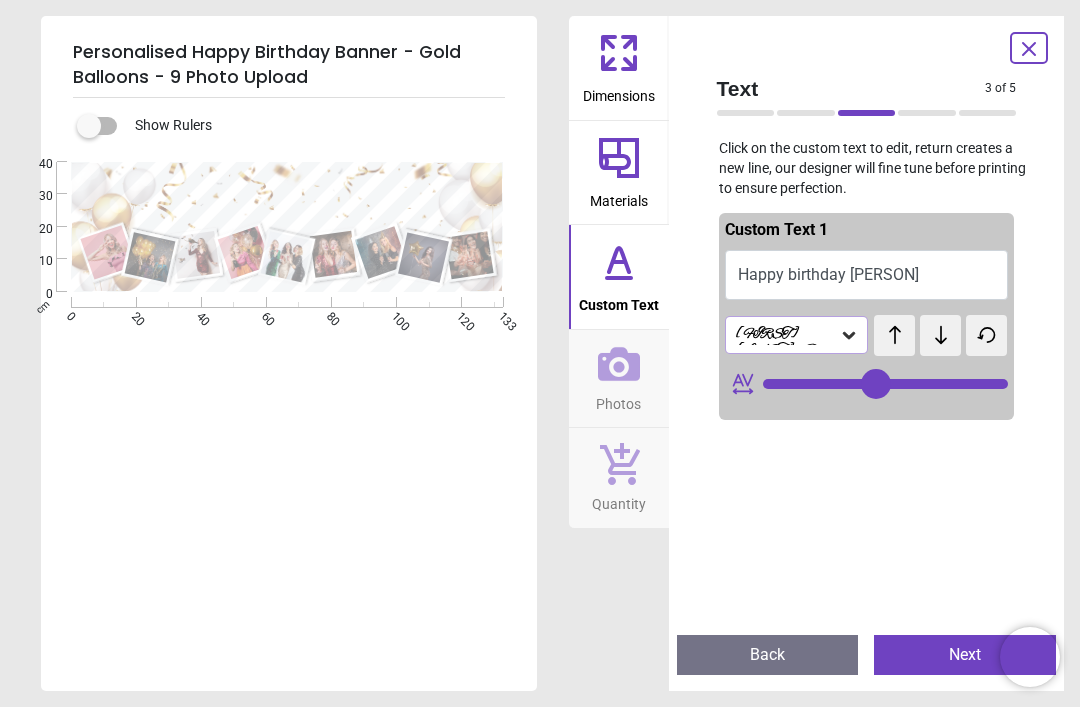 type on "**" 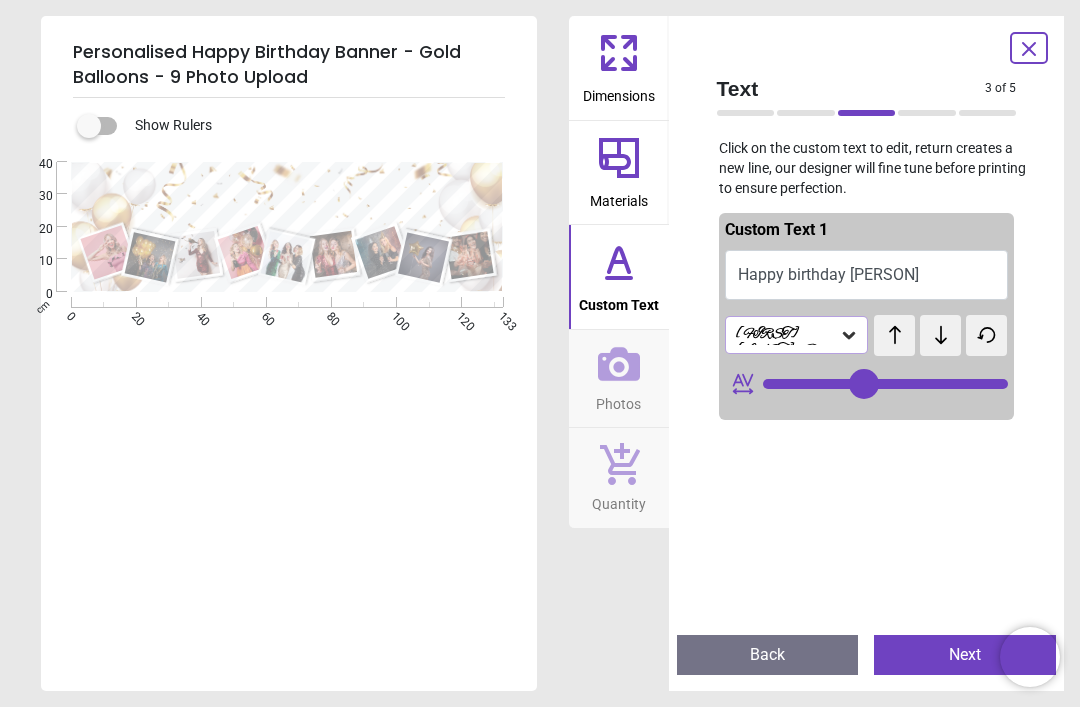 type on "**********" 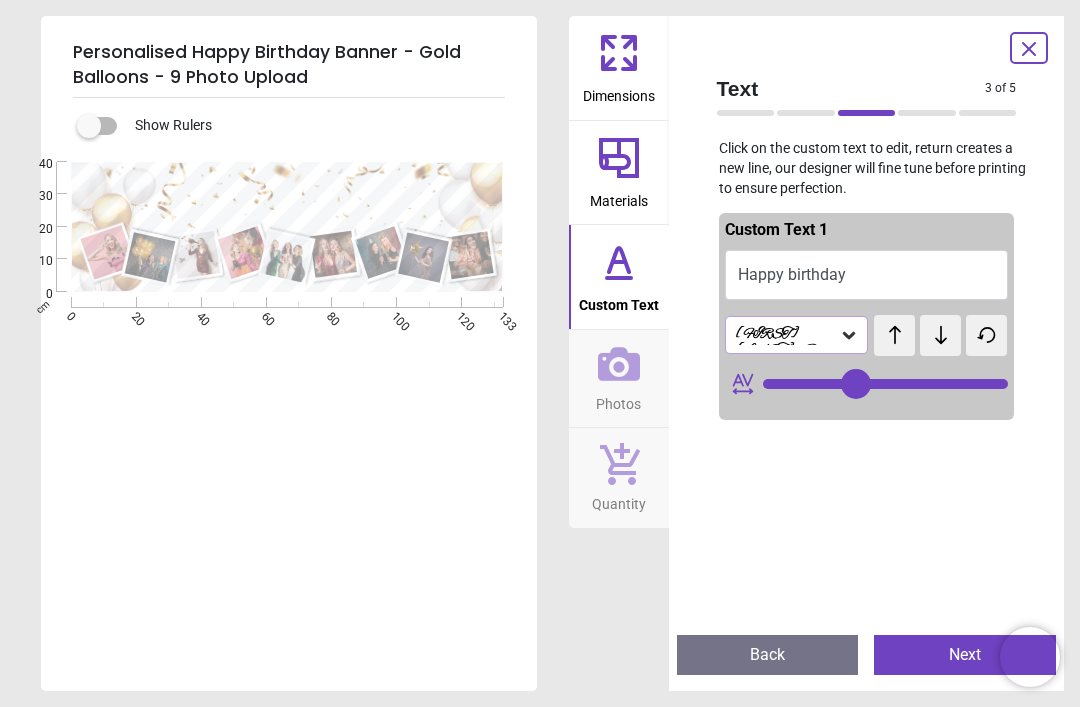 type on "**" 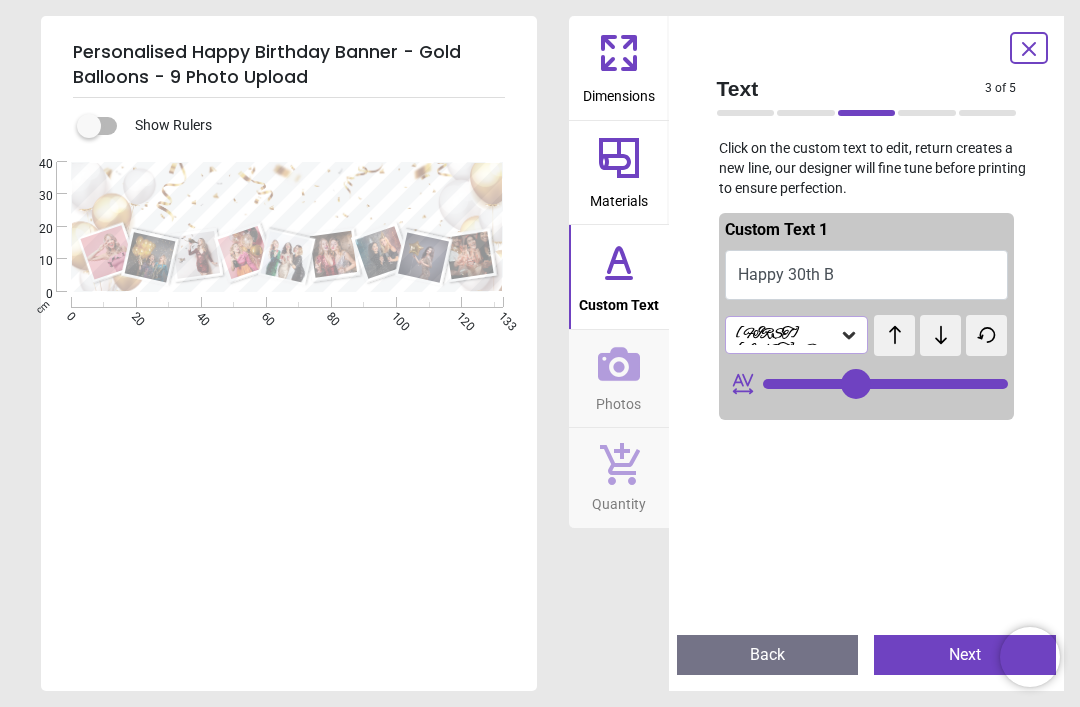 type on "**********" 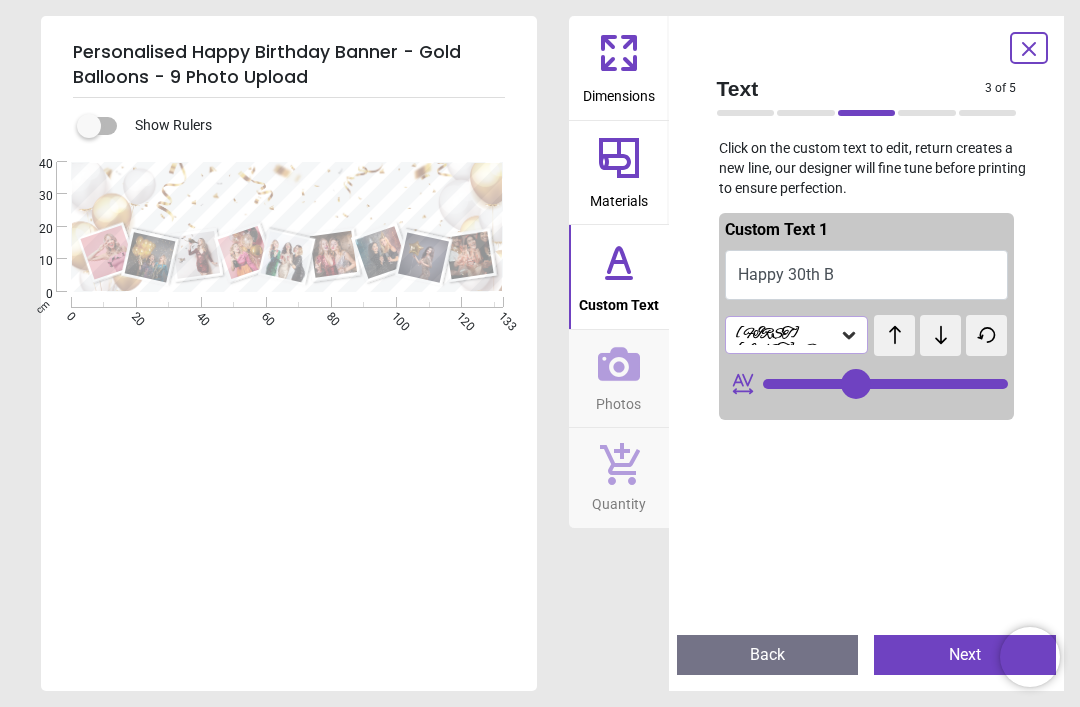 scroll, scrollTop: 0, scrollLeft: 0, axis: both 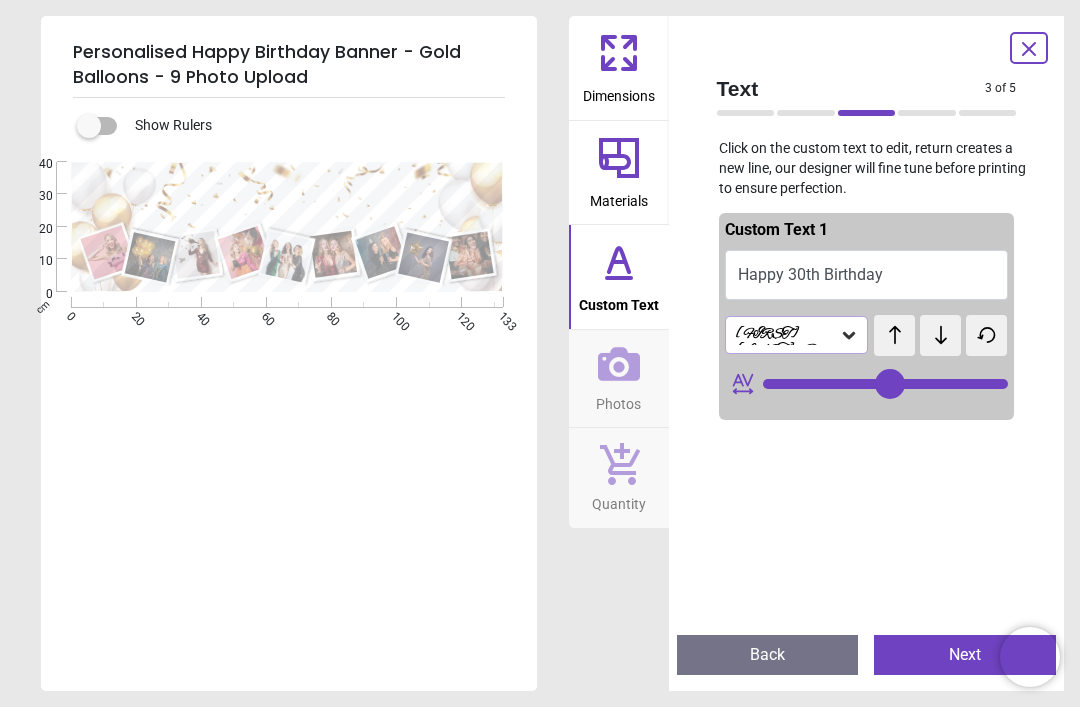 type on "**********" 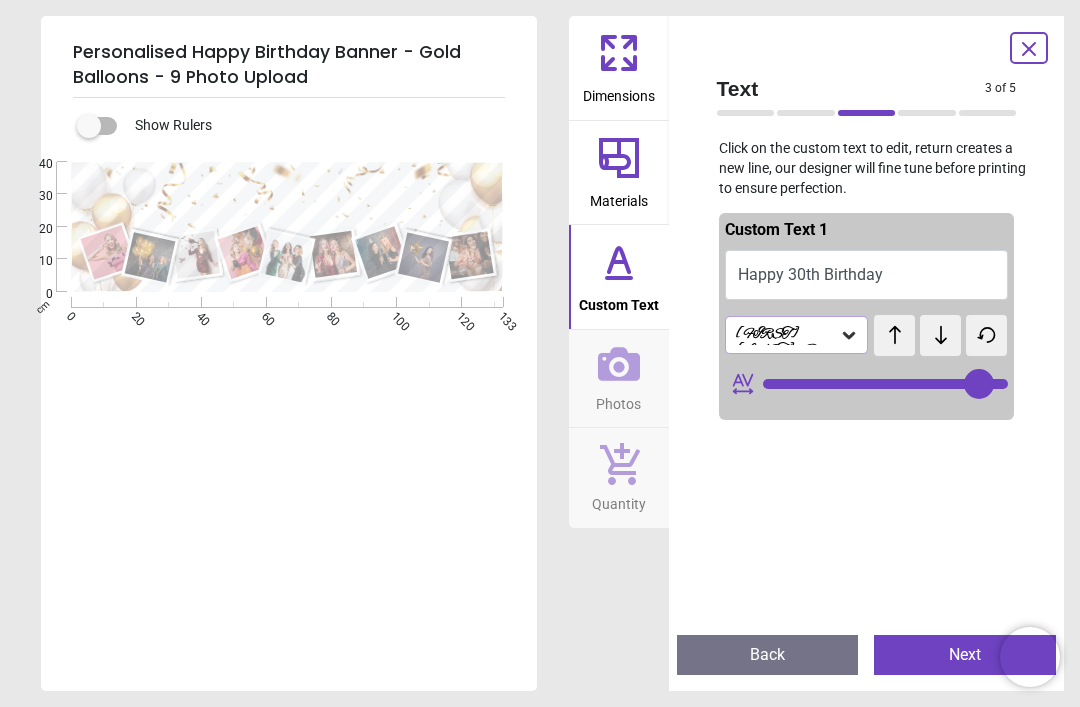 type on "**********" 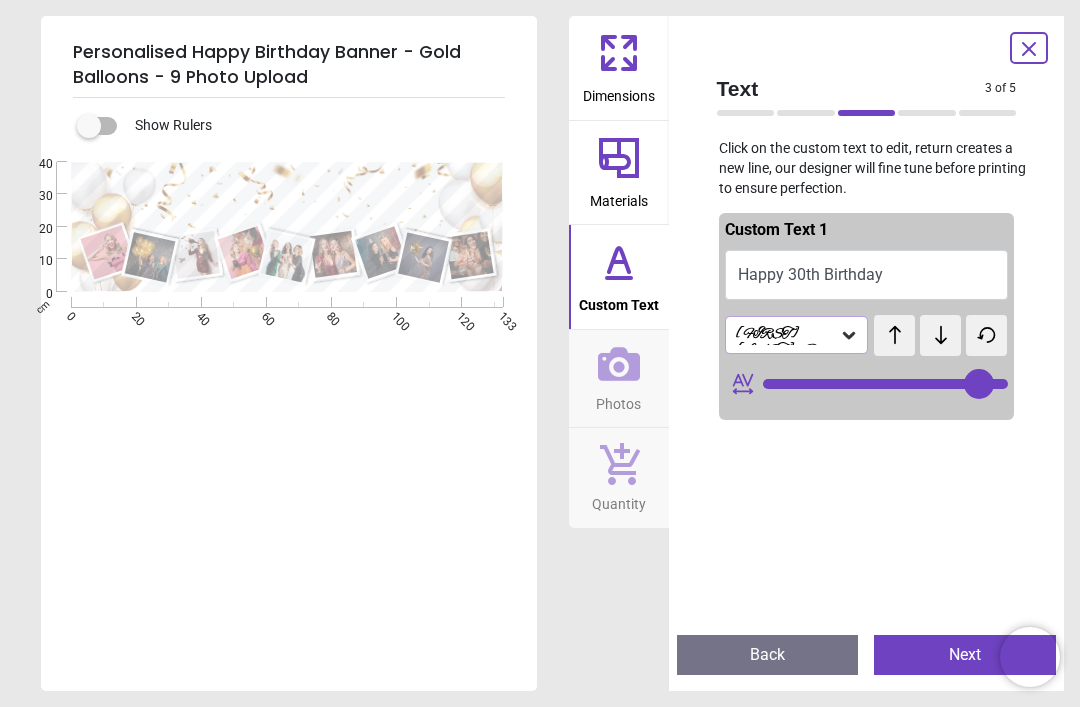 type on "**" 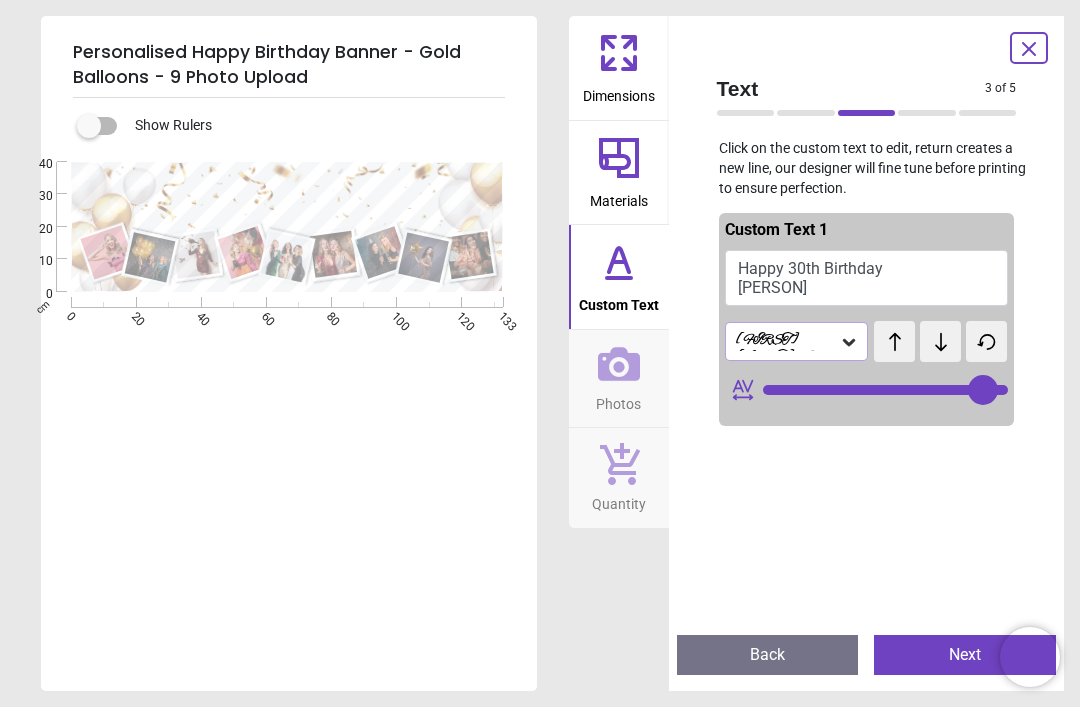 type on "**********" 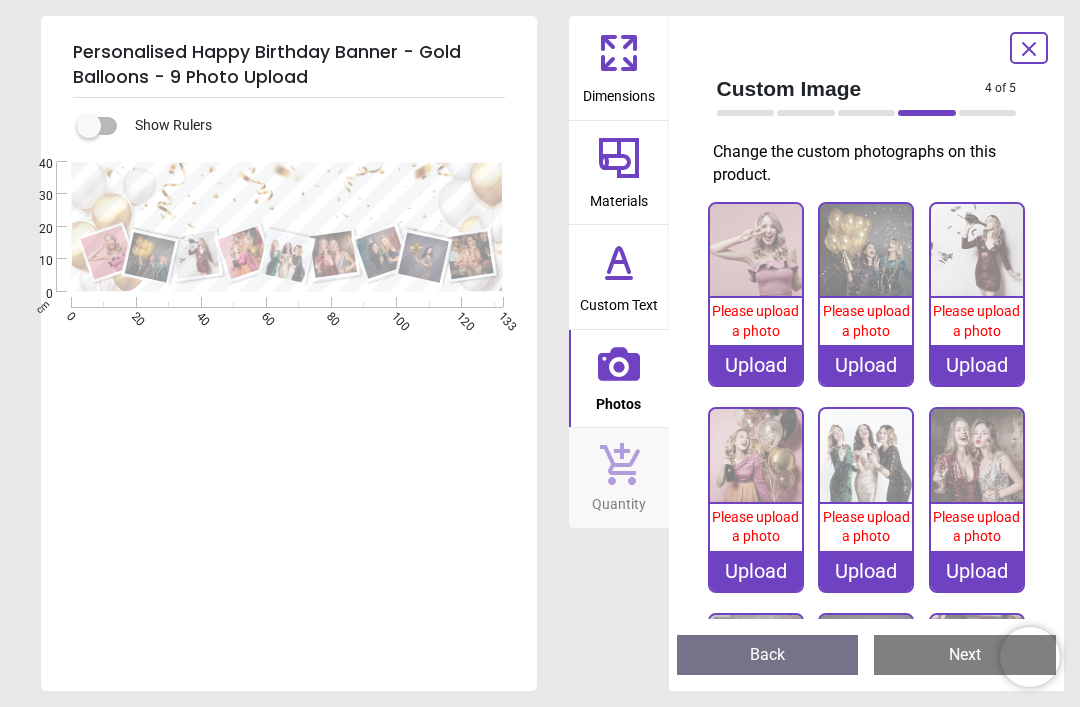 click 